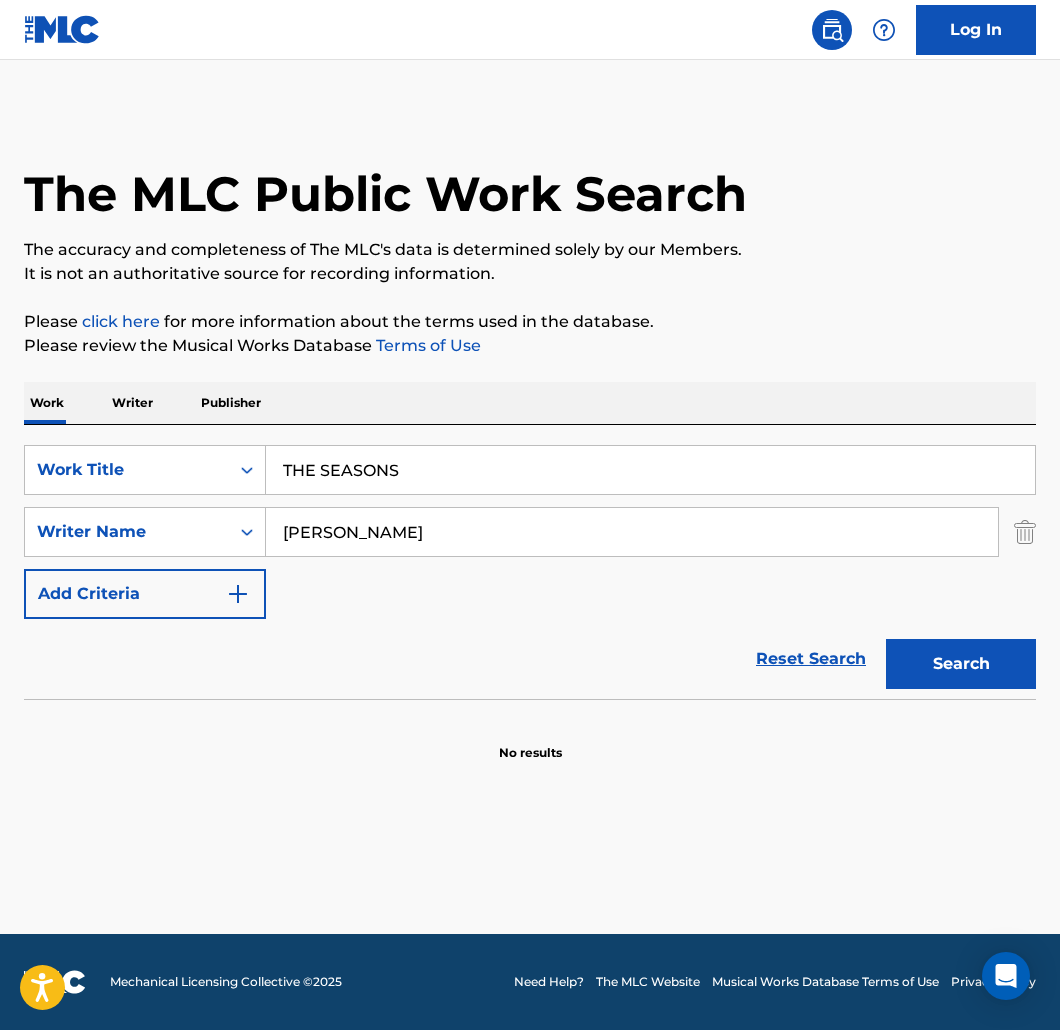 scroll, scrollTop: 0, scrollLeft: 0, axis: both 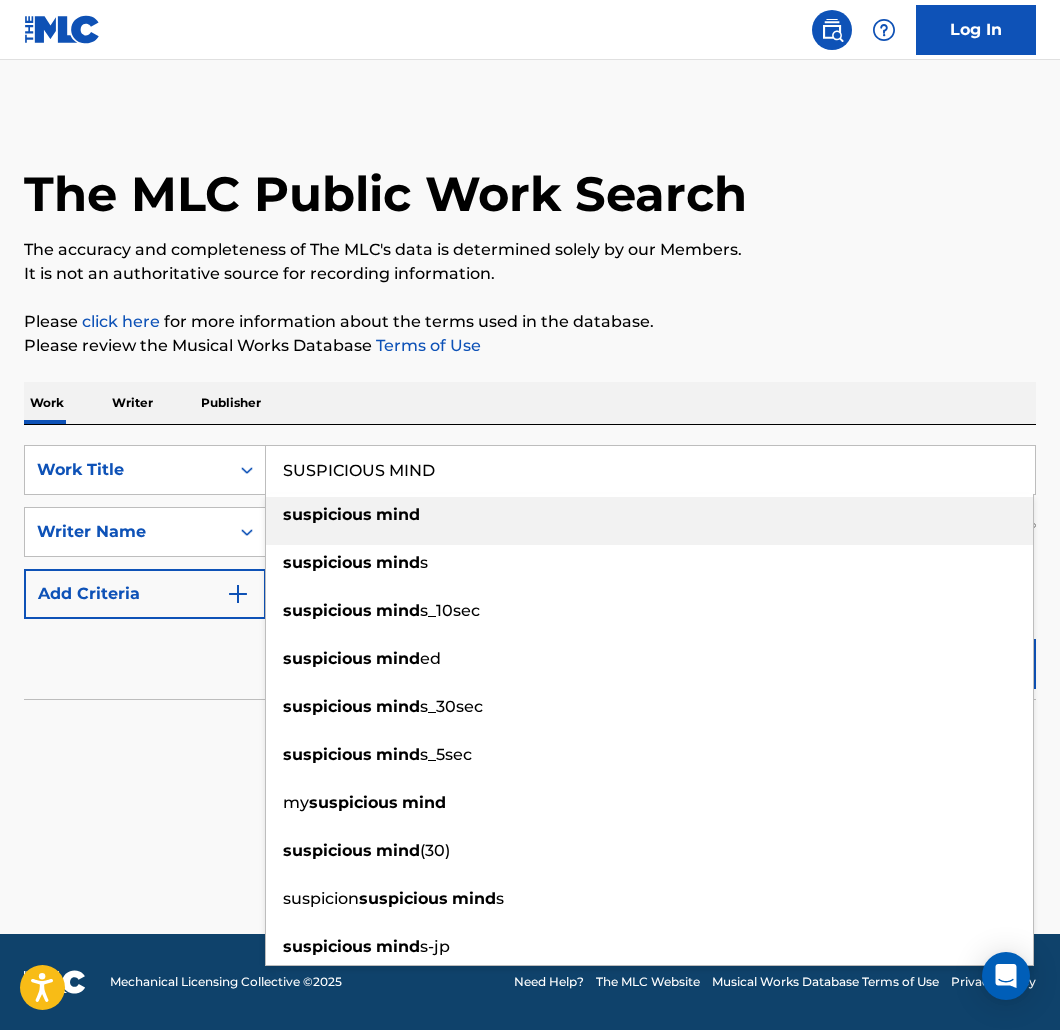 type on "SUSPICIOUS MIND" 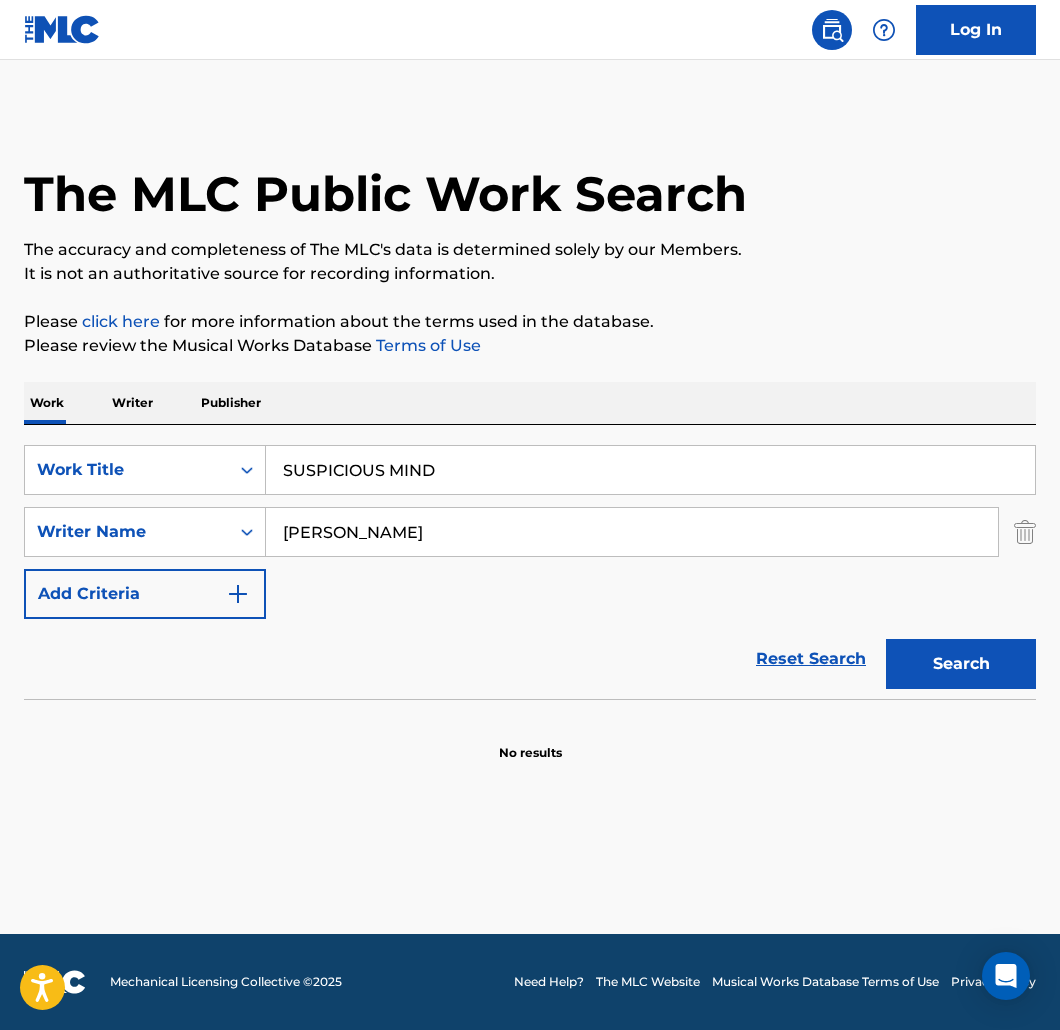 drag, startPoint x: 512, startPoint y: 516, endPoint x: -359, endPoint y: 493, distance: 871.30365 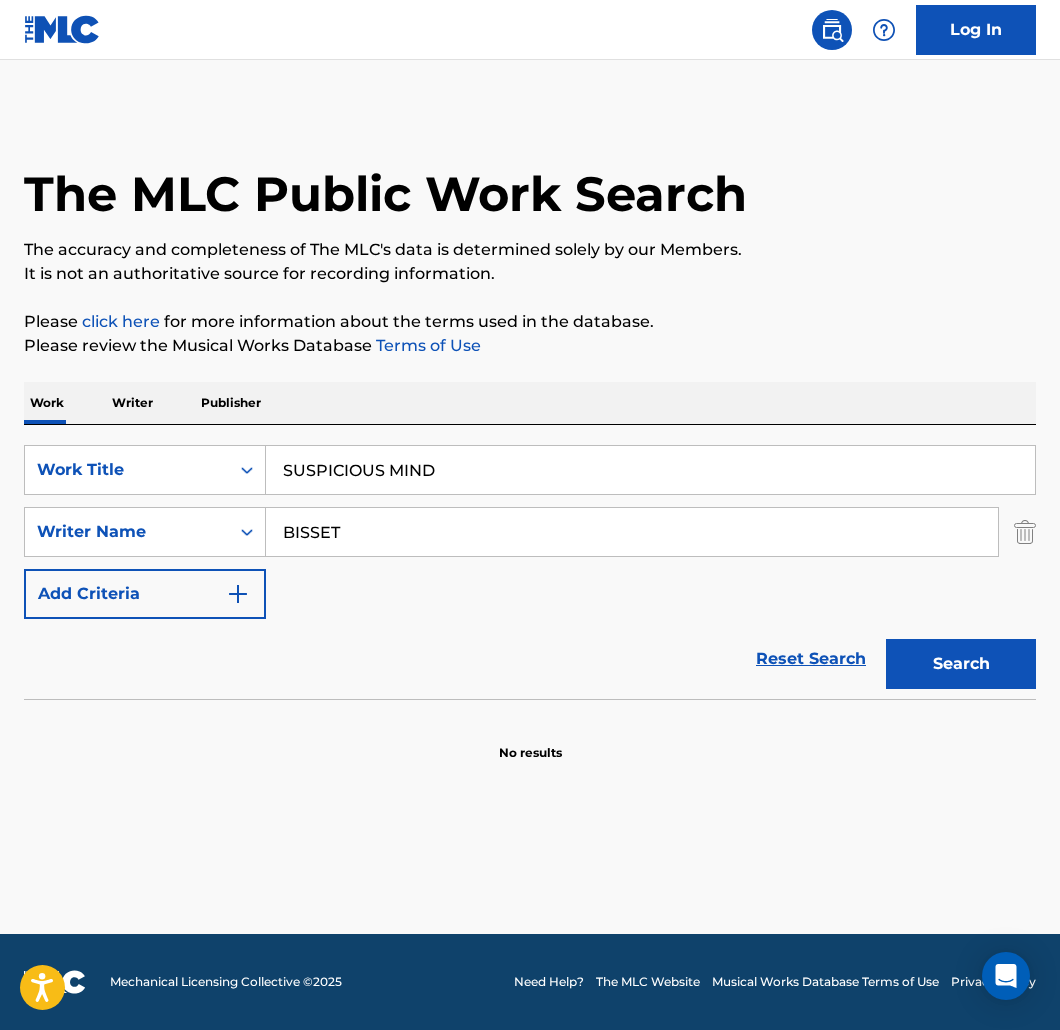 type on "BISSET" 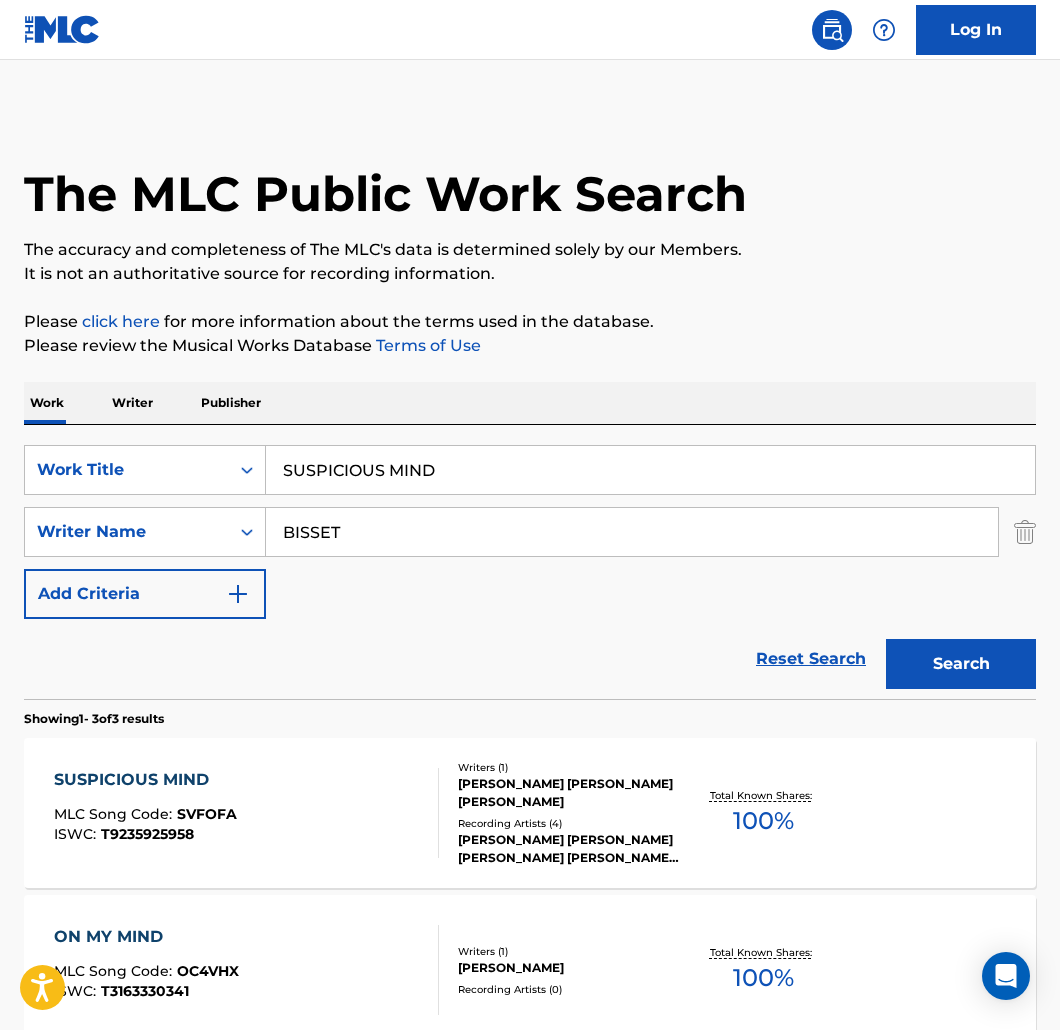 click on "[PERSON_NAME] [PERSON_NAME] [PERSON_NAME] [PERSON_NAME] [PERSON_NAME] [PERSON_NAME] [PERSON_NAME] [PERSON_NAME] [PERSON_NAME]" at bounding box center [568, 849] 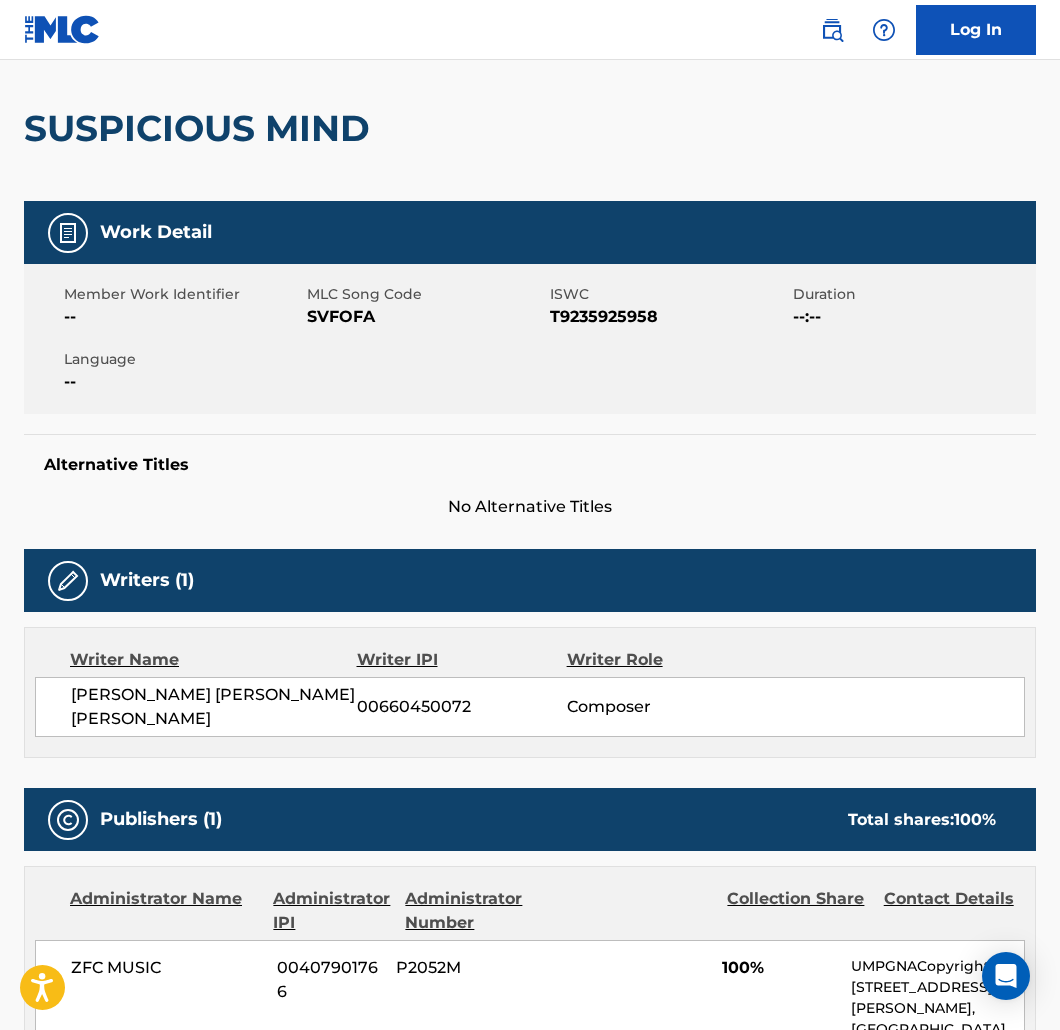 scroll, scrollTop: 0, scrollLeft: 0, axis: both 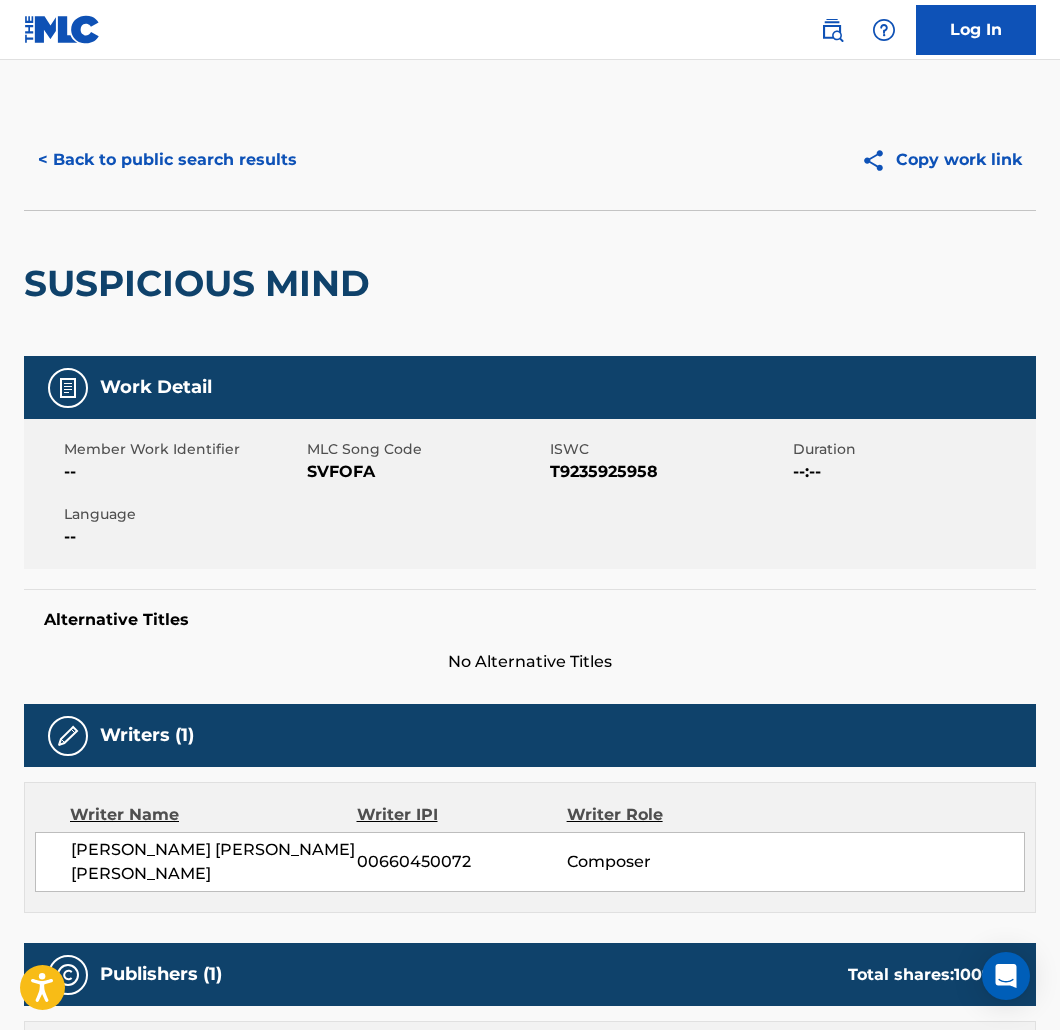 click on "< Back to public search results" at bounding box center (167, 160) 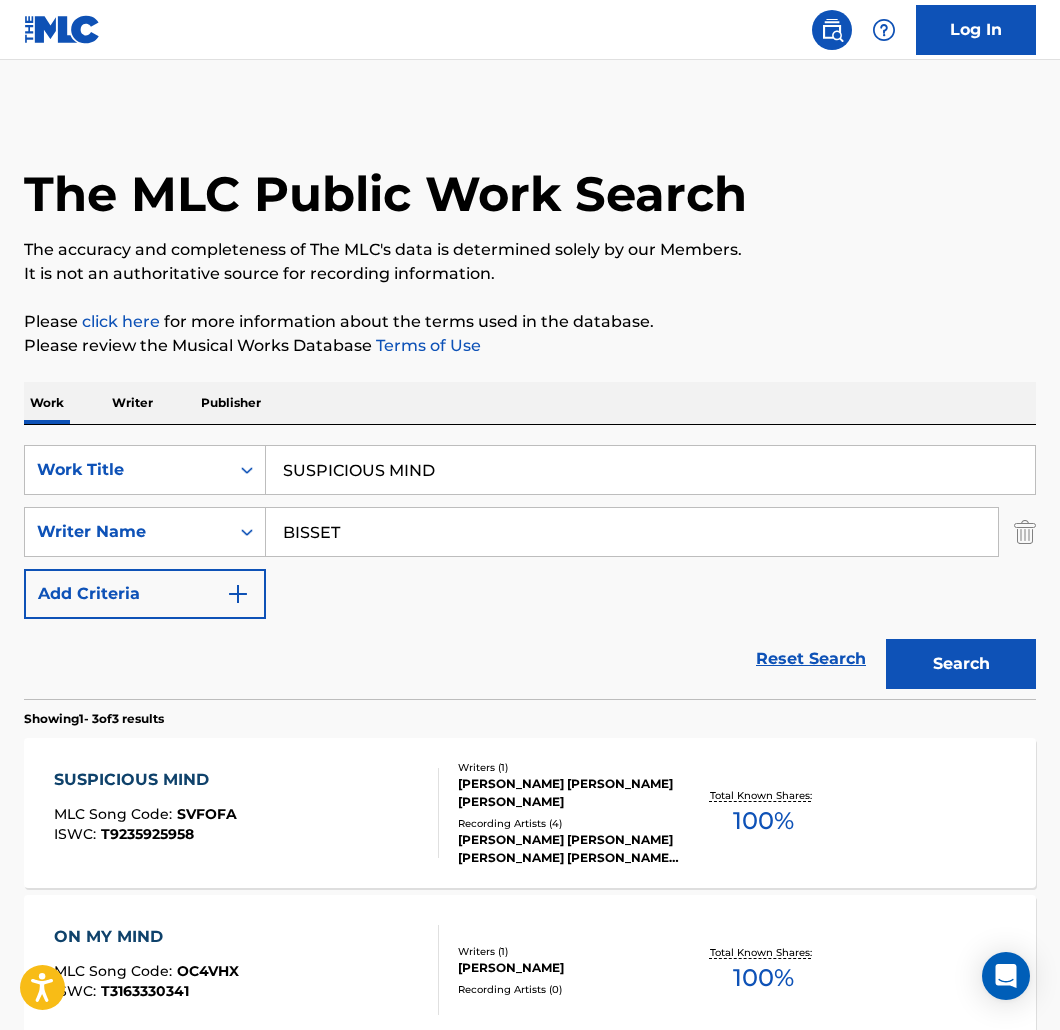 drag, startPoint x: 475, startPoint y: 460, endPoint x: -649, endPoint y: 357, distance: 1128.7095 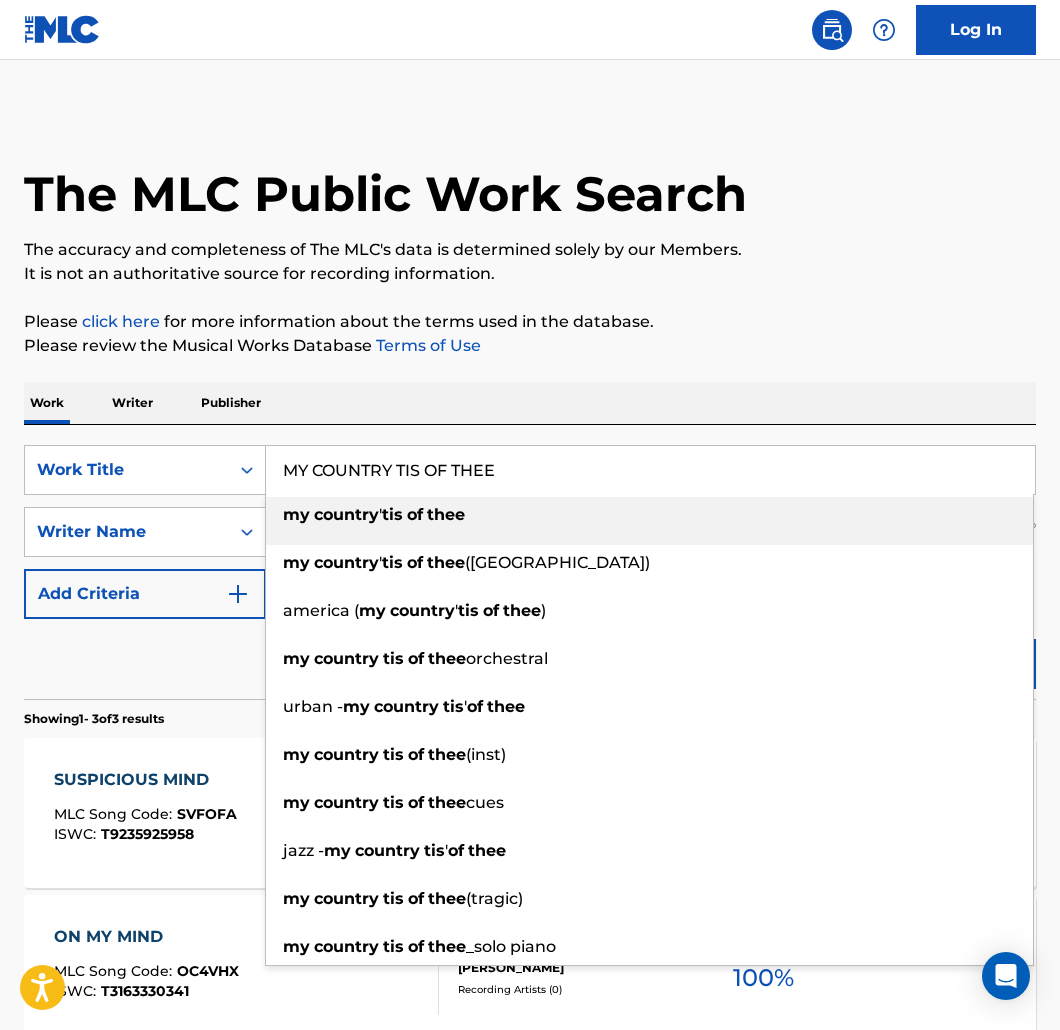 type on "MY COUNTRY TIS OF THEE" 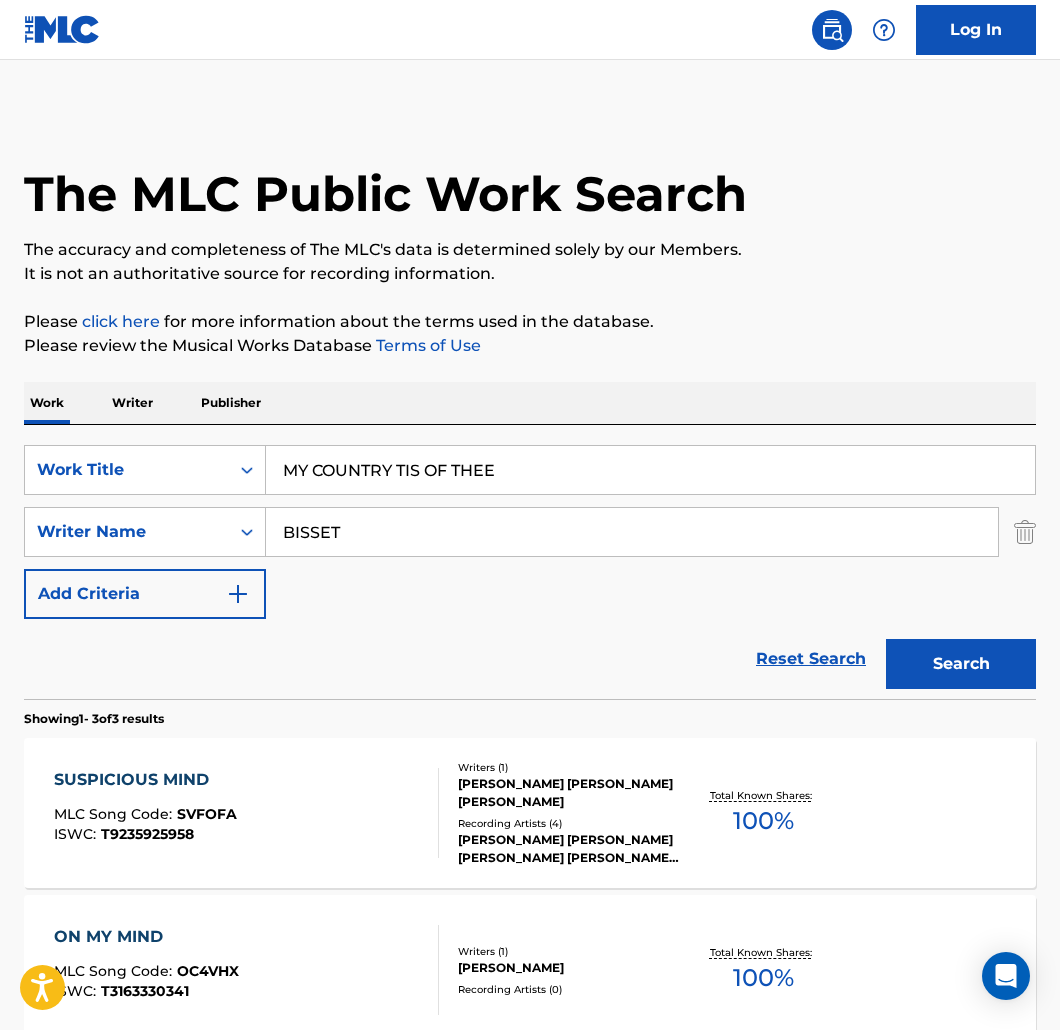 drag, startPoint x: 377, startPoint y: 532, endPoint x: -425, endPoint y: 447, distance: 806.49176 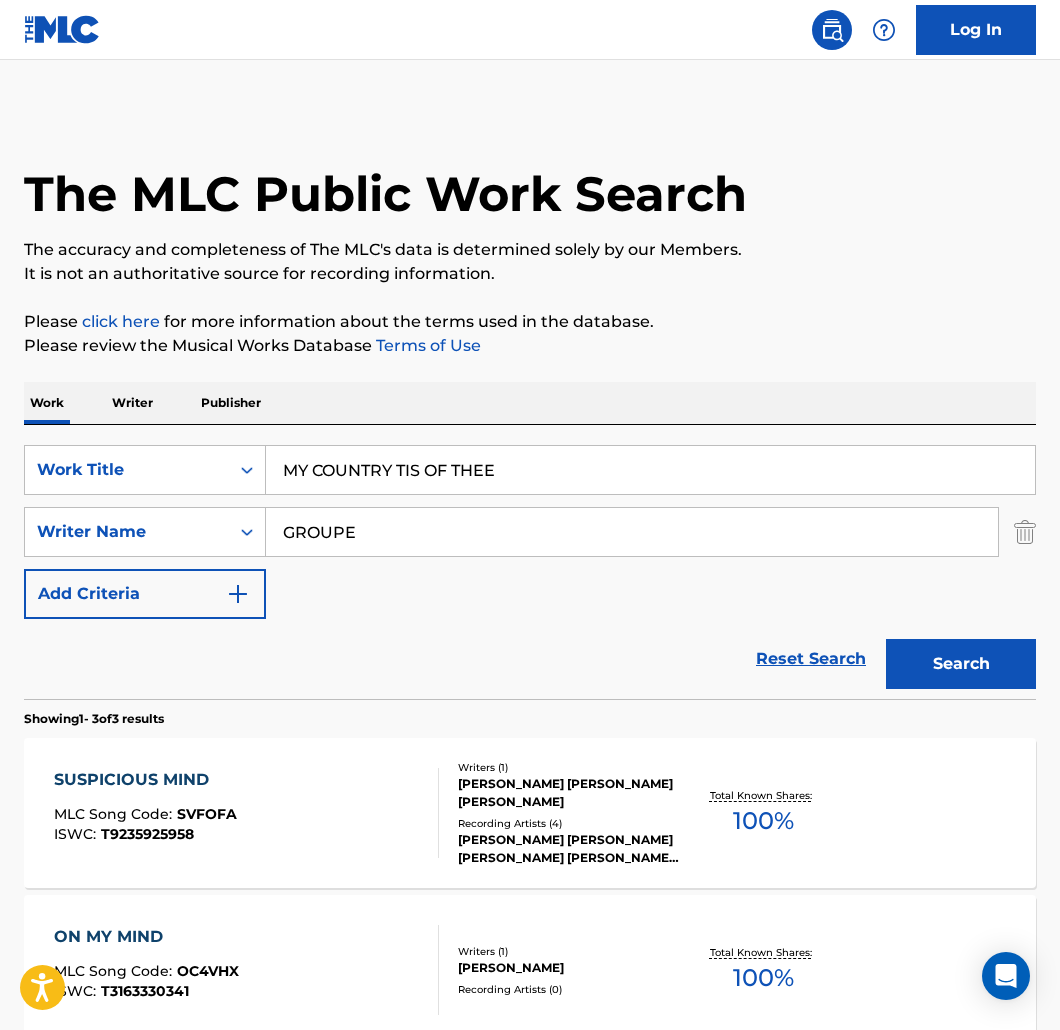 type on "GROUPE" 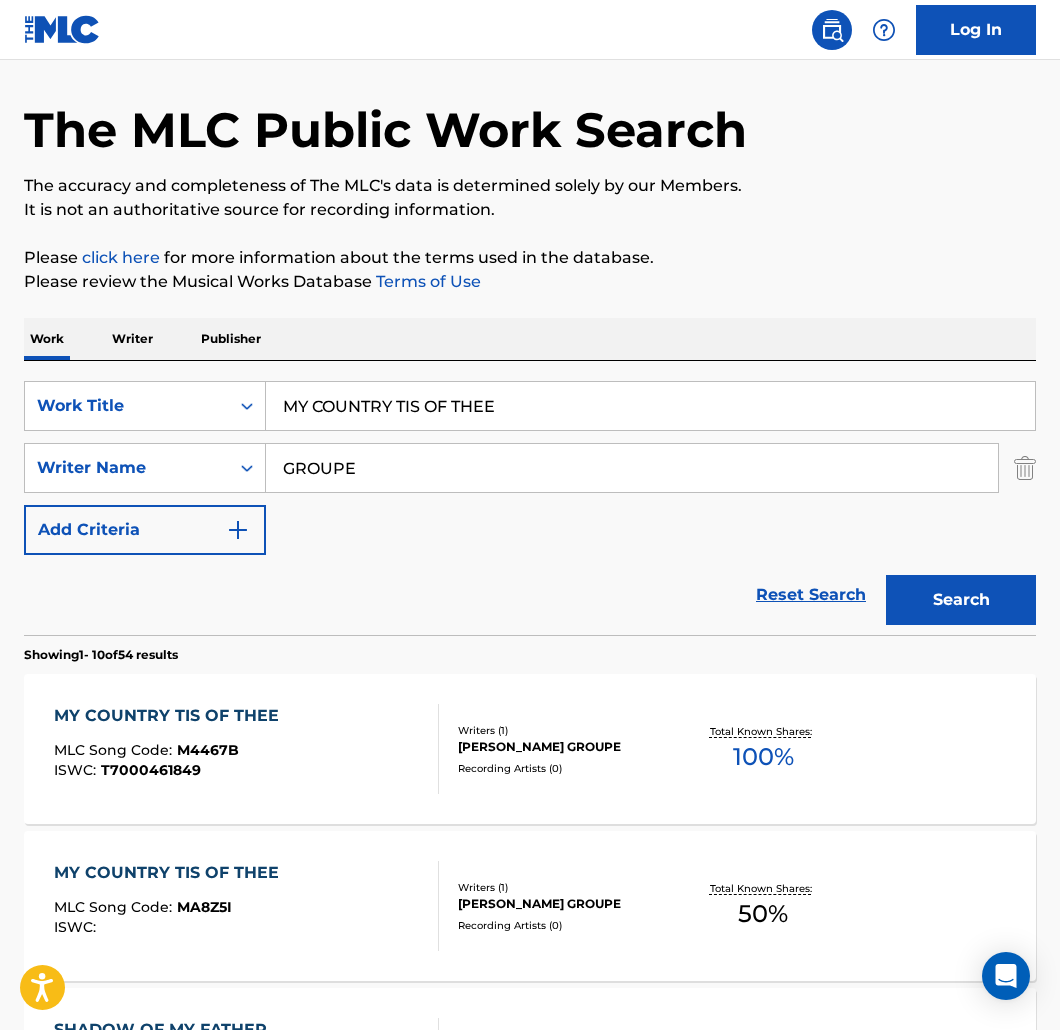 scroll, scrollTop: 73, scrollLeft: 0, axis: vertical 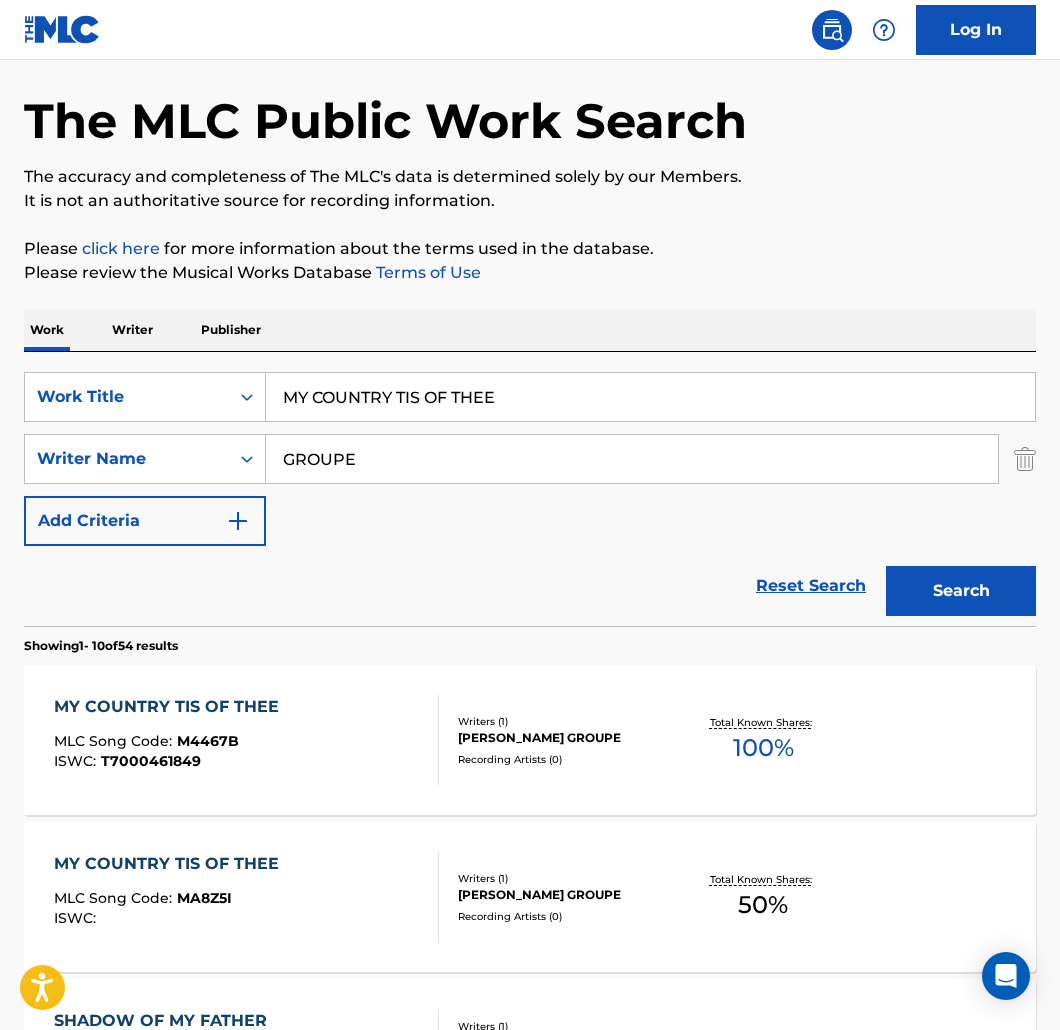 click on "MY COUNTRY  TIS OF THEE MLC Song Code : M4467B ISWC : T7000461849" at bounding box center [246, 740] 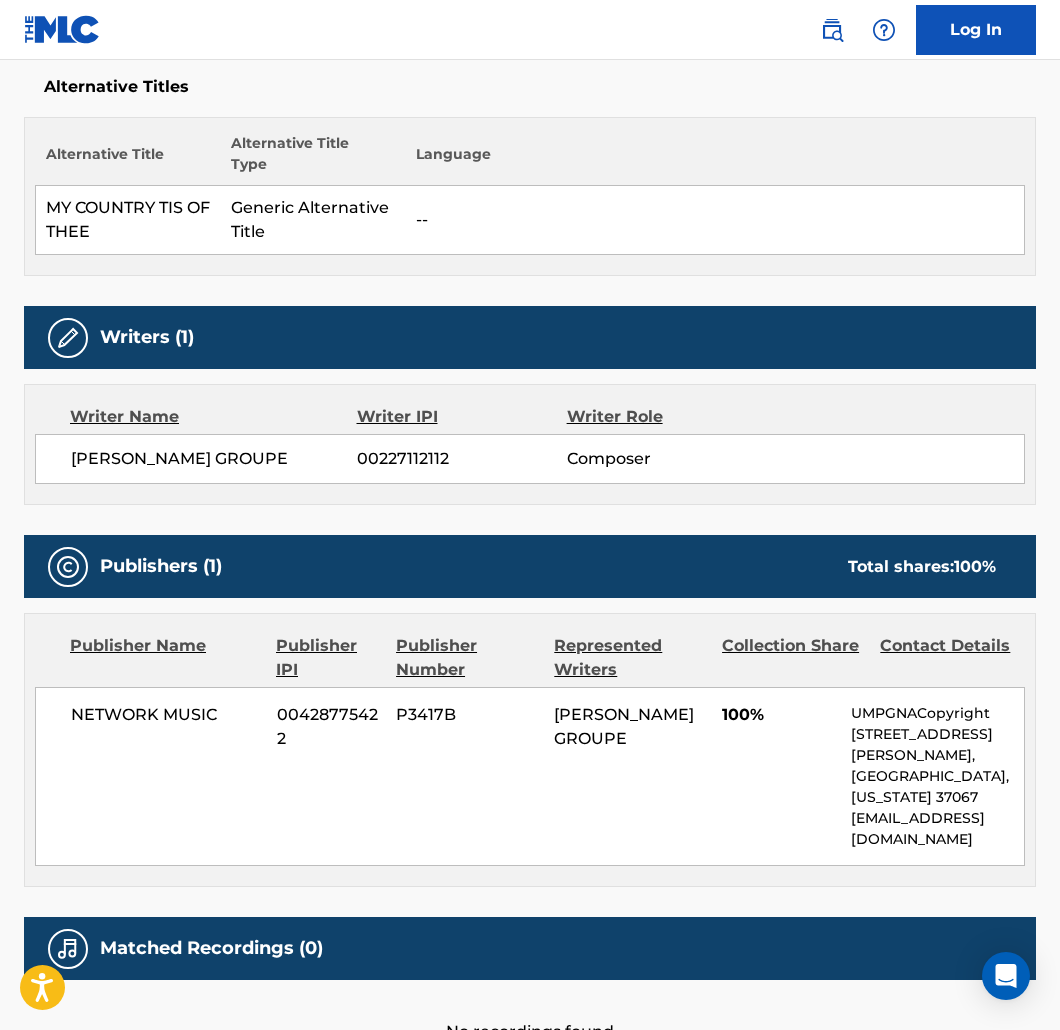 scroll, scrollTop: 0, scrollLeft: 0, axis: both 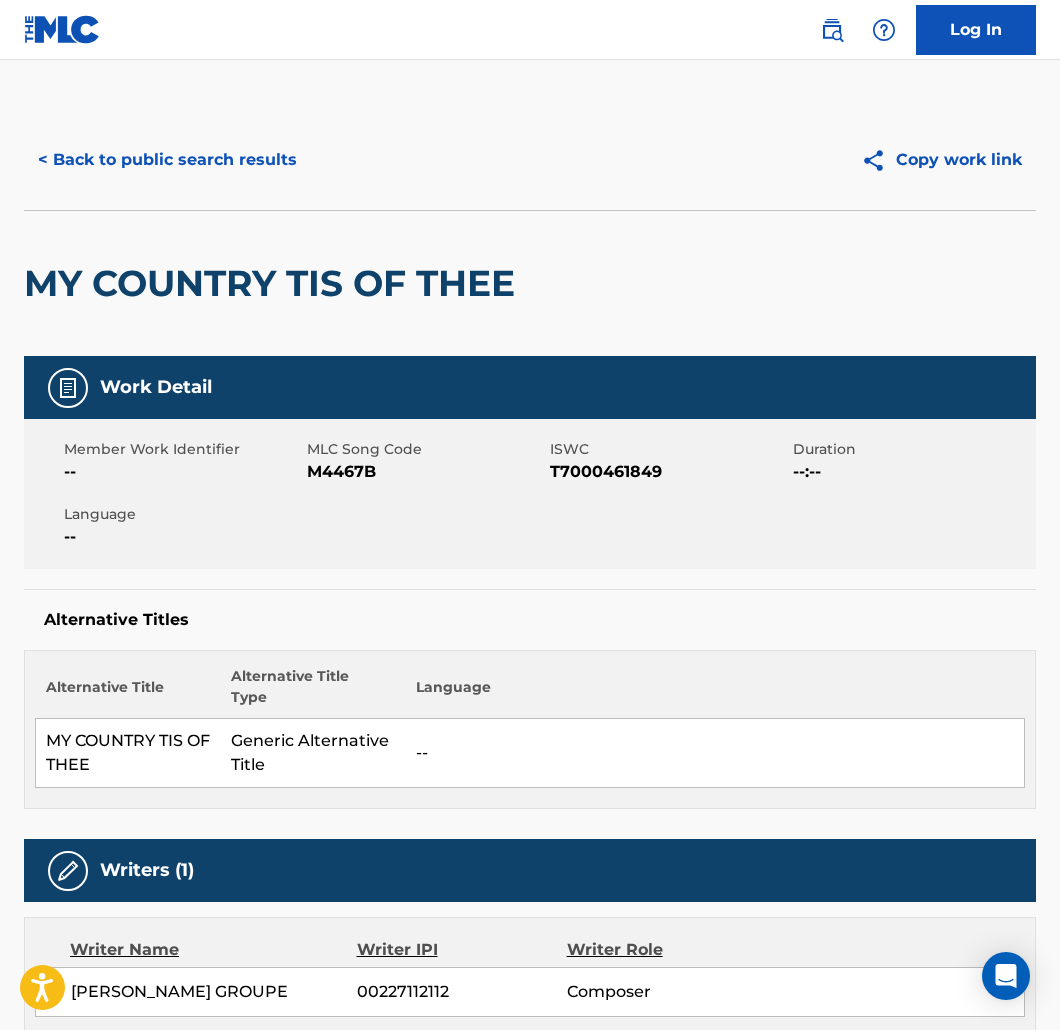 click on "< Back to public search results" at bounding box center [167, 160] 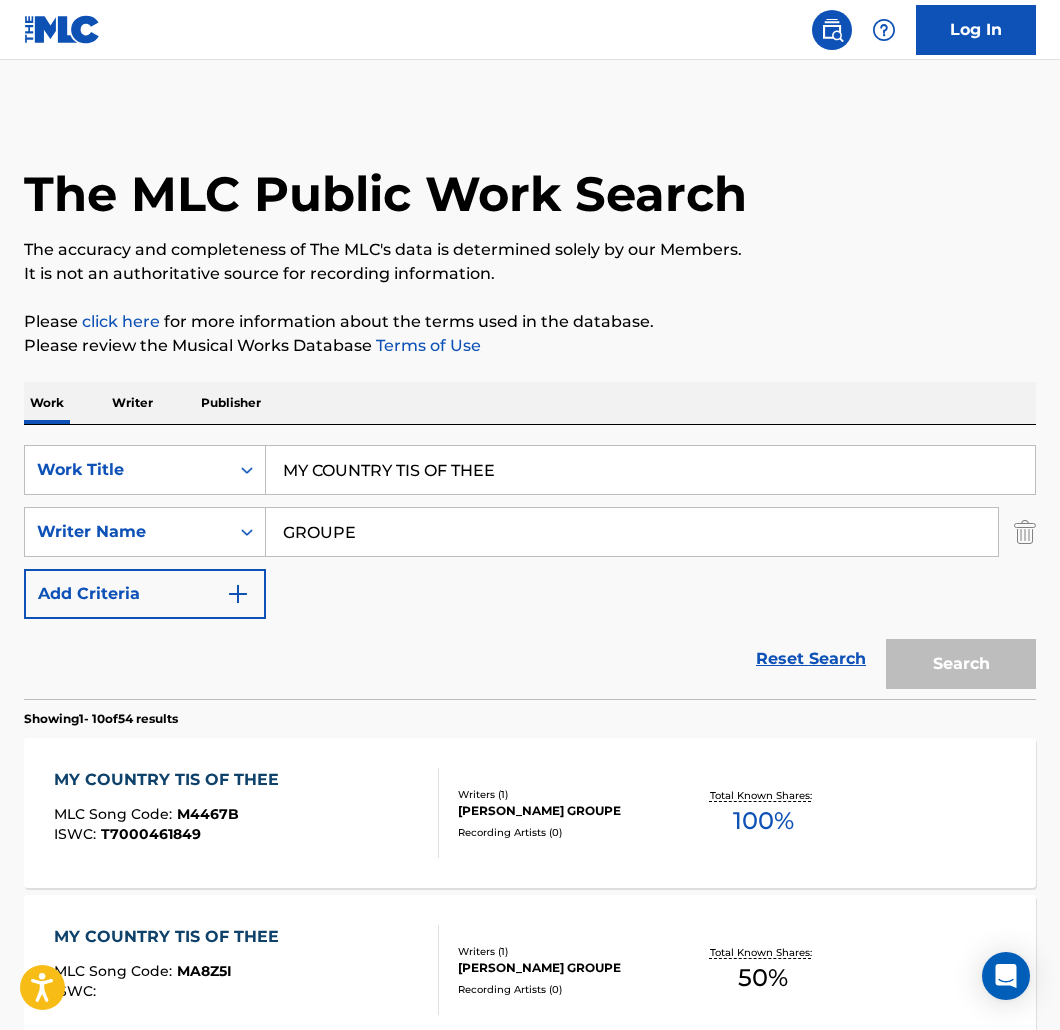 scroll, scrollTop: 73, scrollLeft: 0, axis: vertical 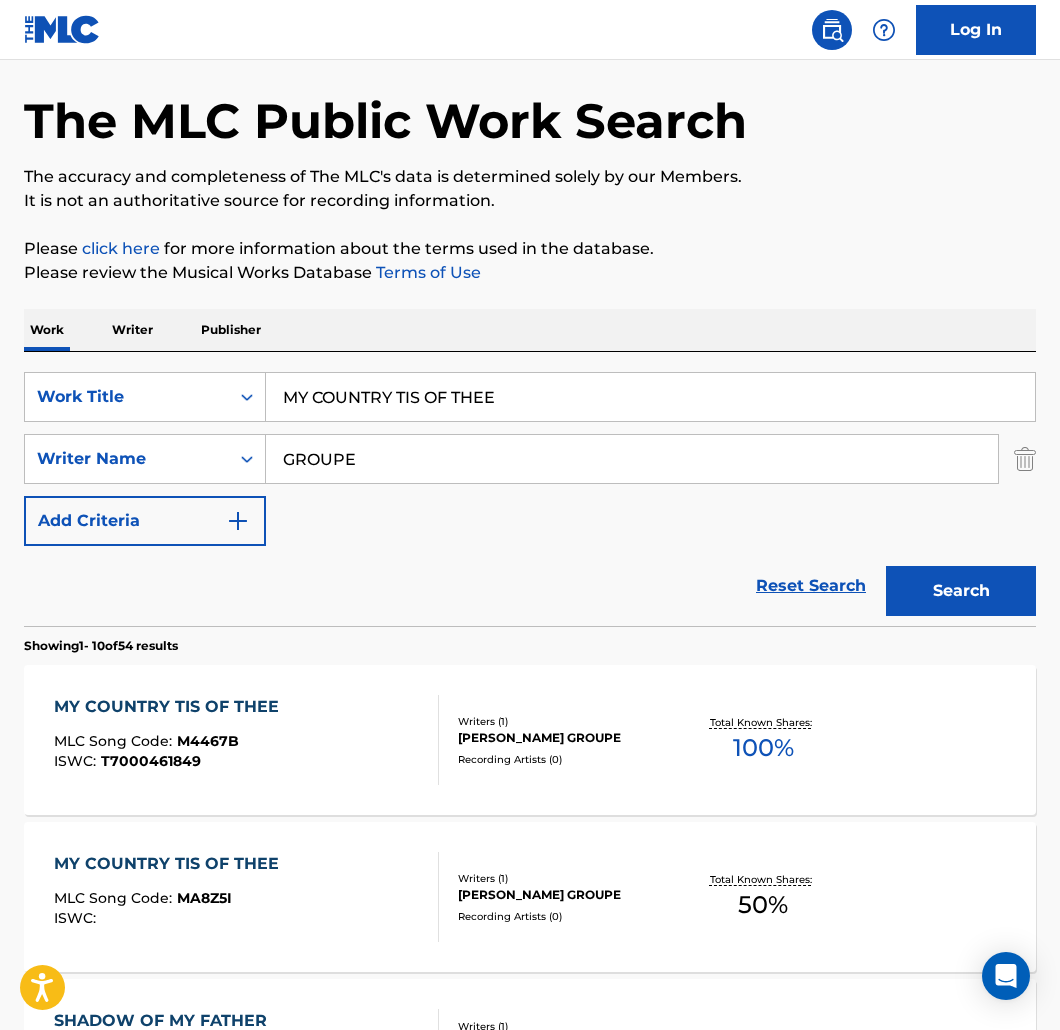 drag, startPoint x: 526, startPoint y: 391, endPoint x: -391, endPoint y: 214, distance: 933.92615 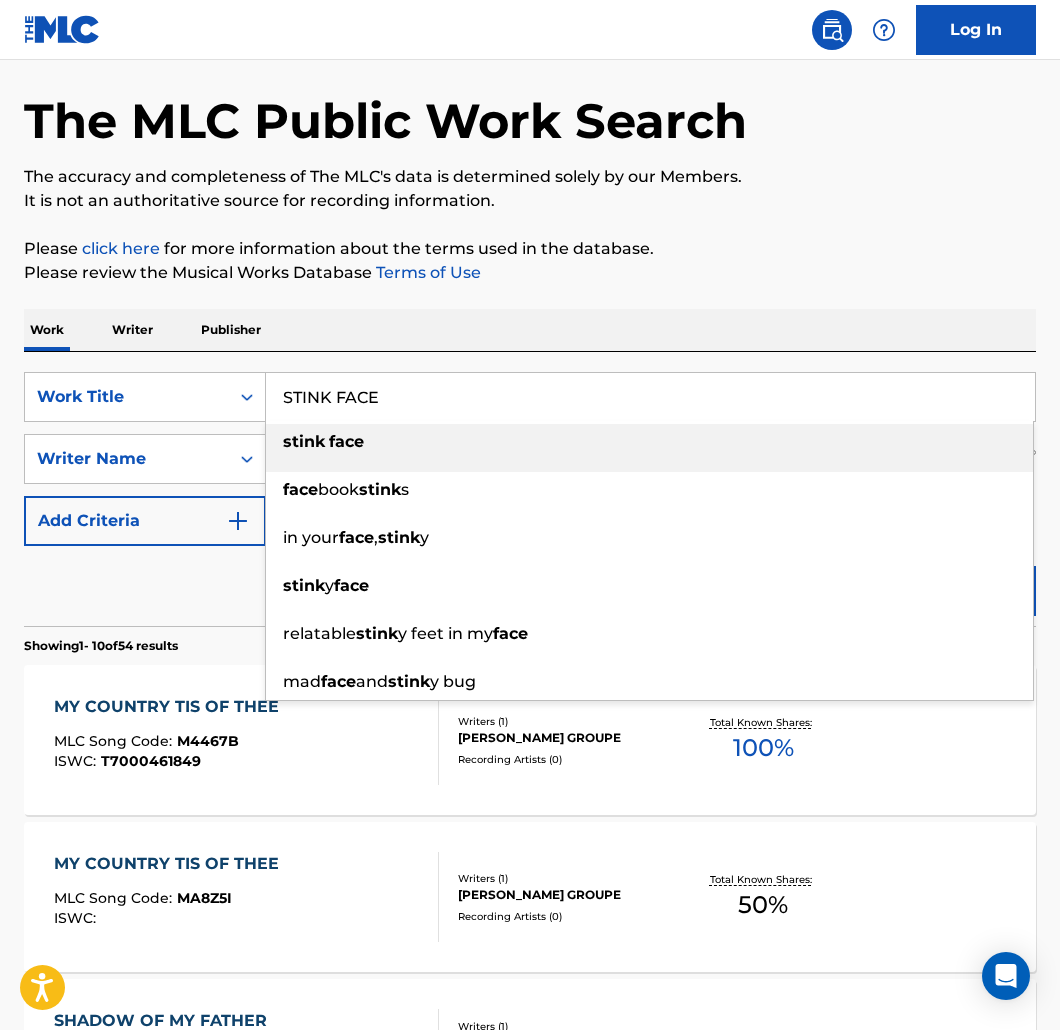 type on "STINK FACE" 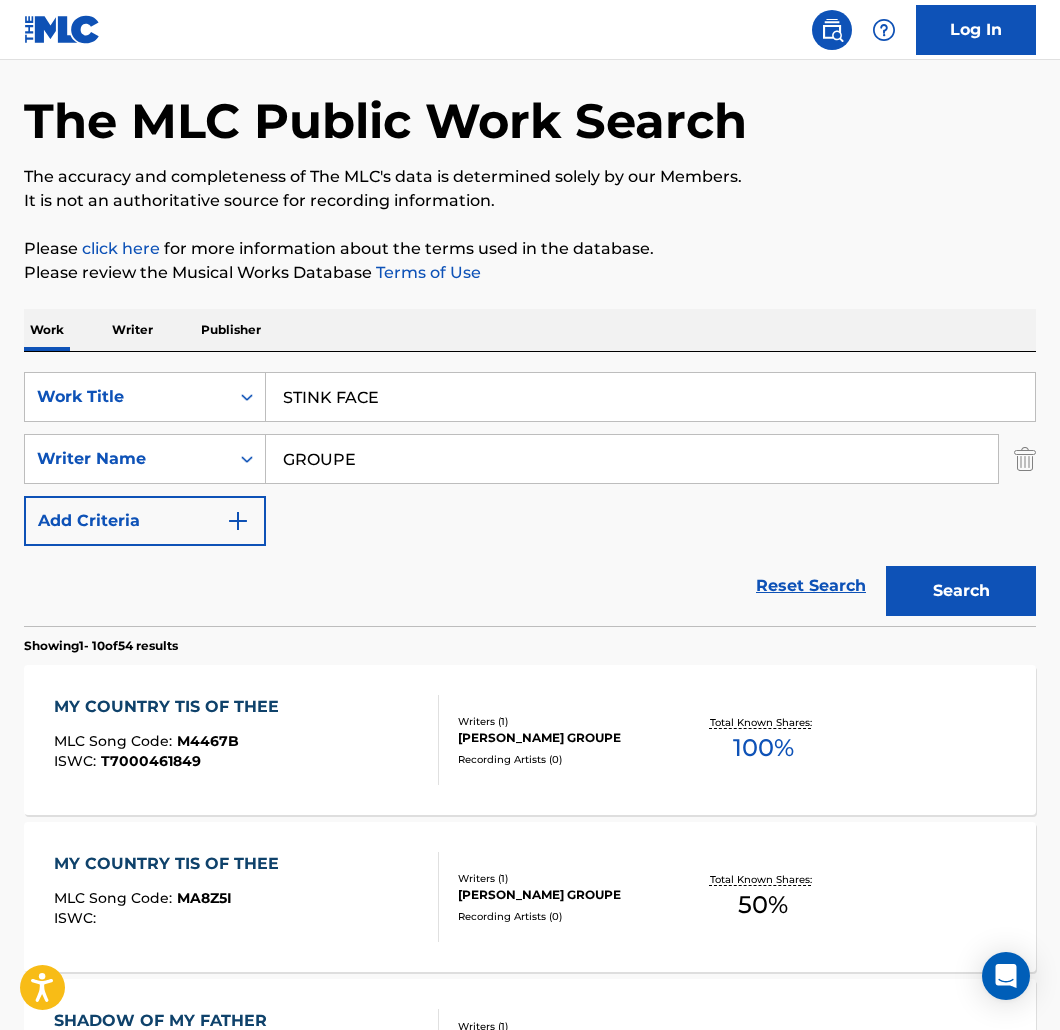 drag, startPoint x: 424, startPoint y: 456, endPoint x: -107, endPoint y: 354, distance: 540.7079 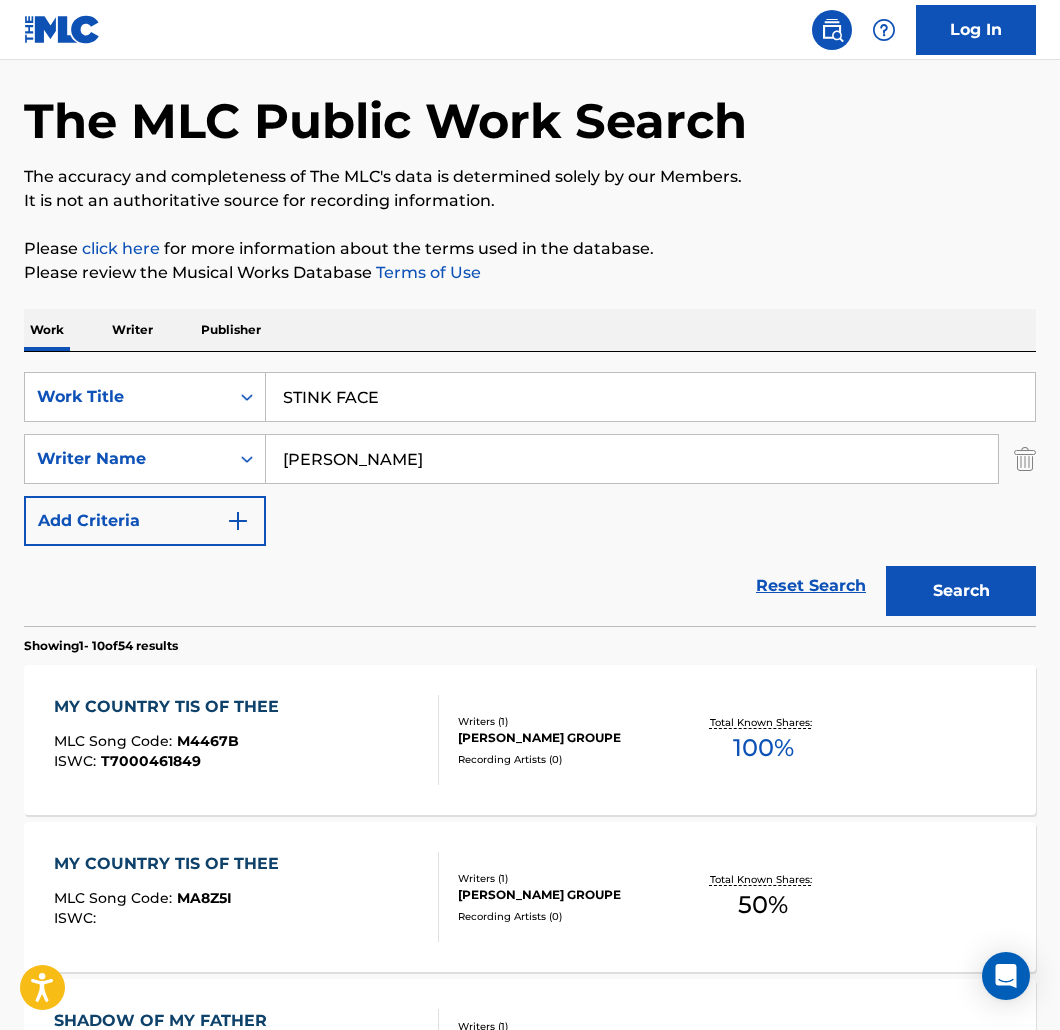 type on "[PERSON_NAME]" 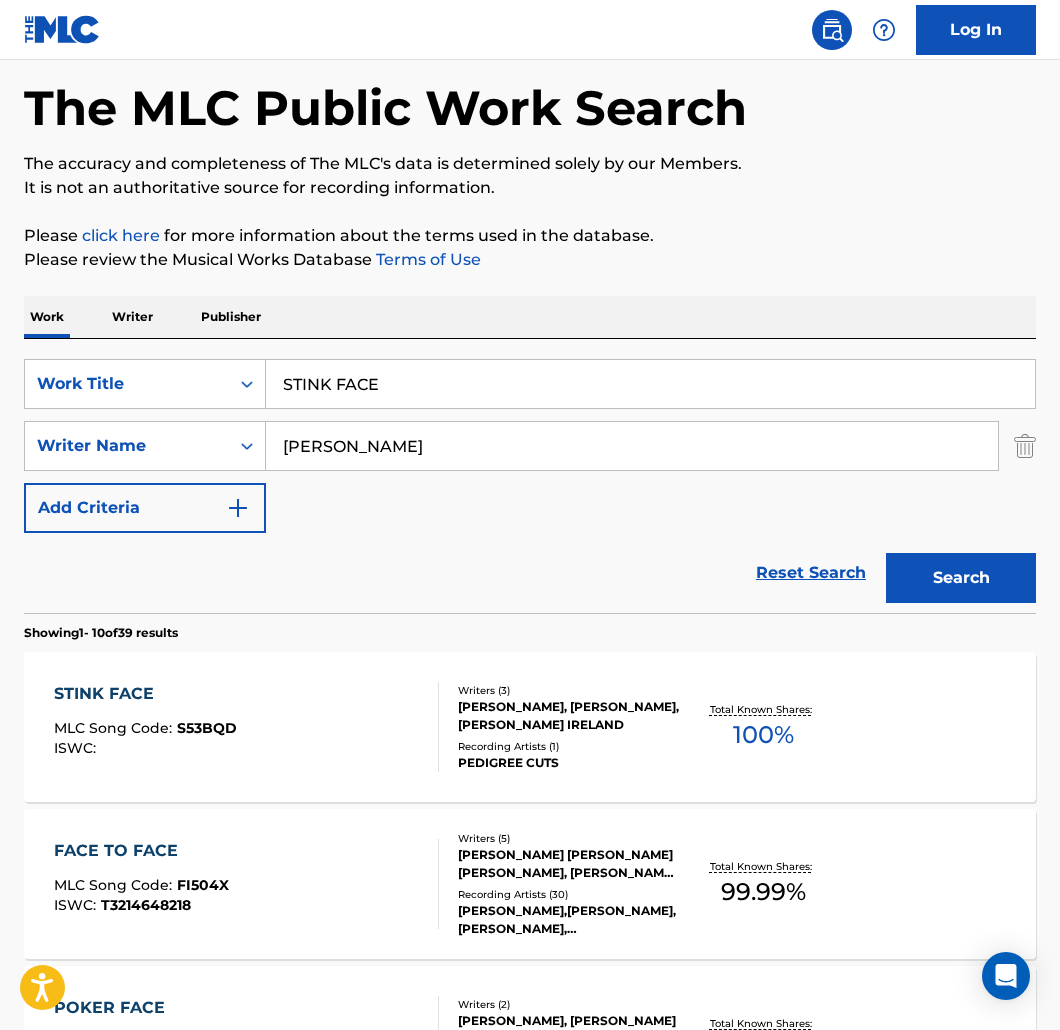 scroll, scrollTop: 95, scrollLeft: 0, axis: vertical 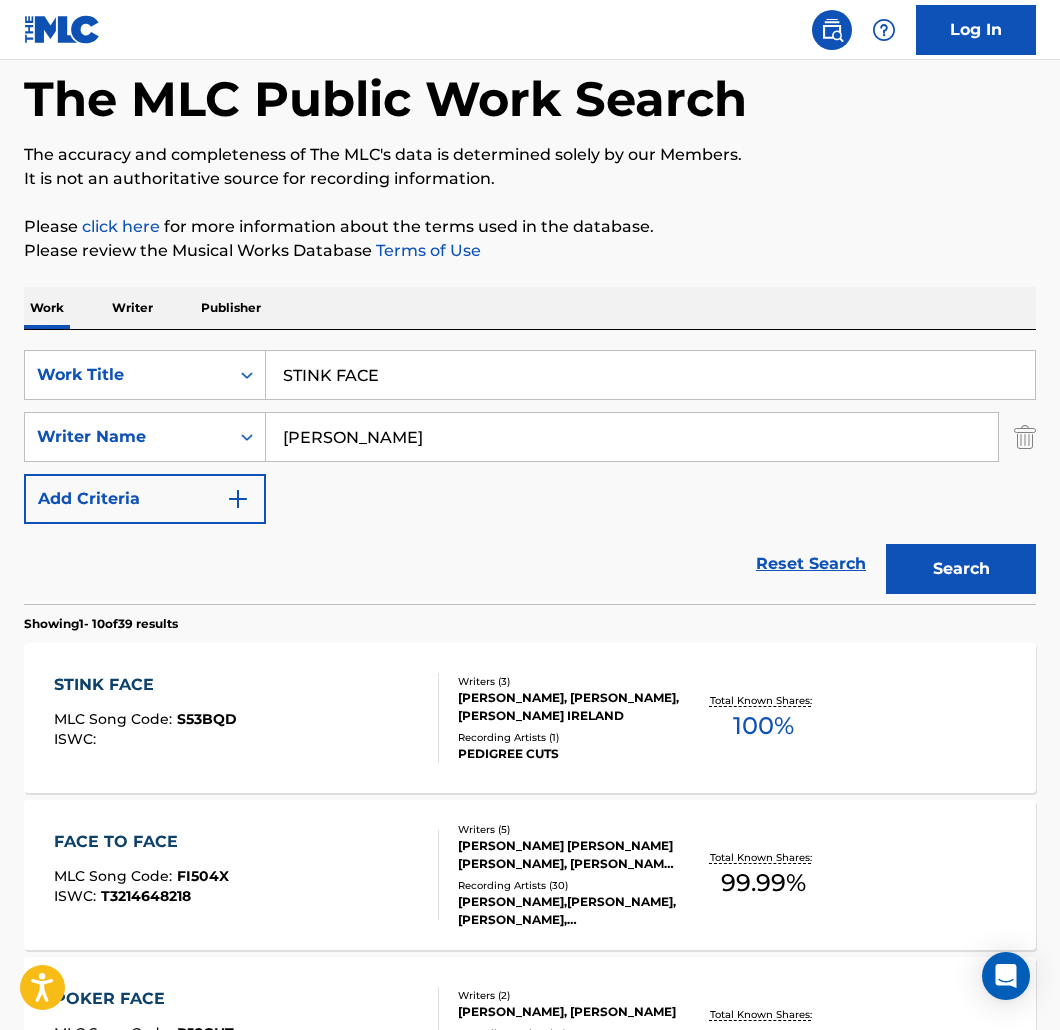 click on "STINK FACE MLC Song Code : S53BQD ISWC :" at bounding box center [246, 718] 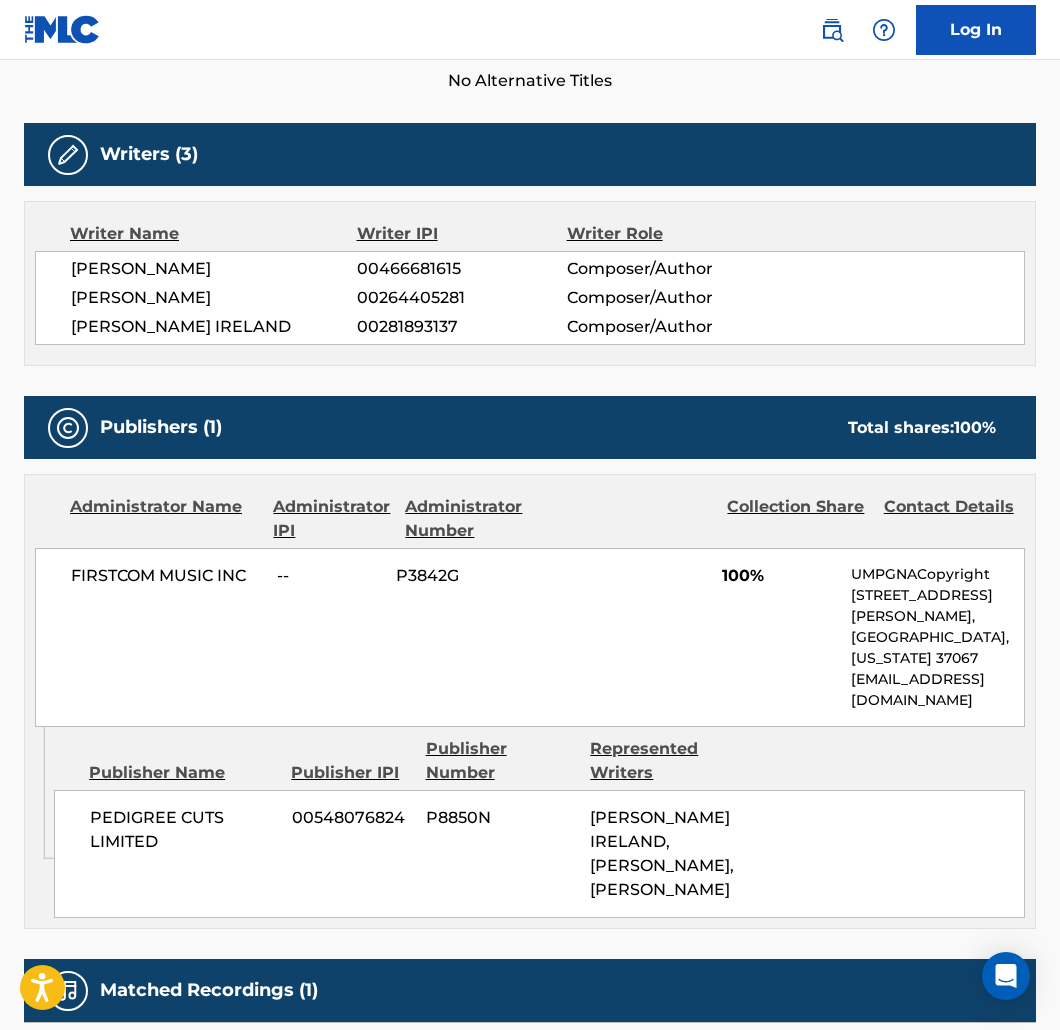 scroll, scrollTop: 0, scrollLeft: 0, axis: both 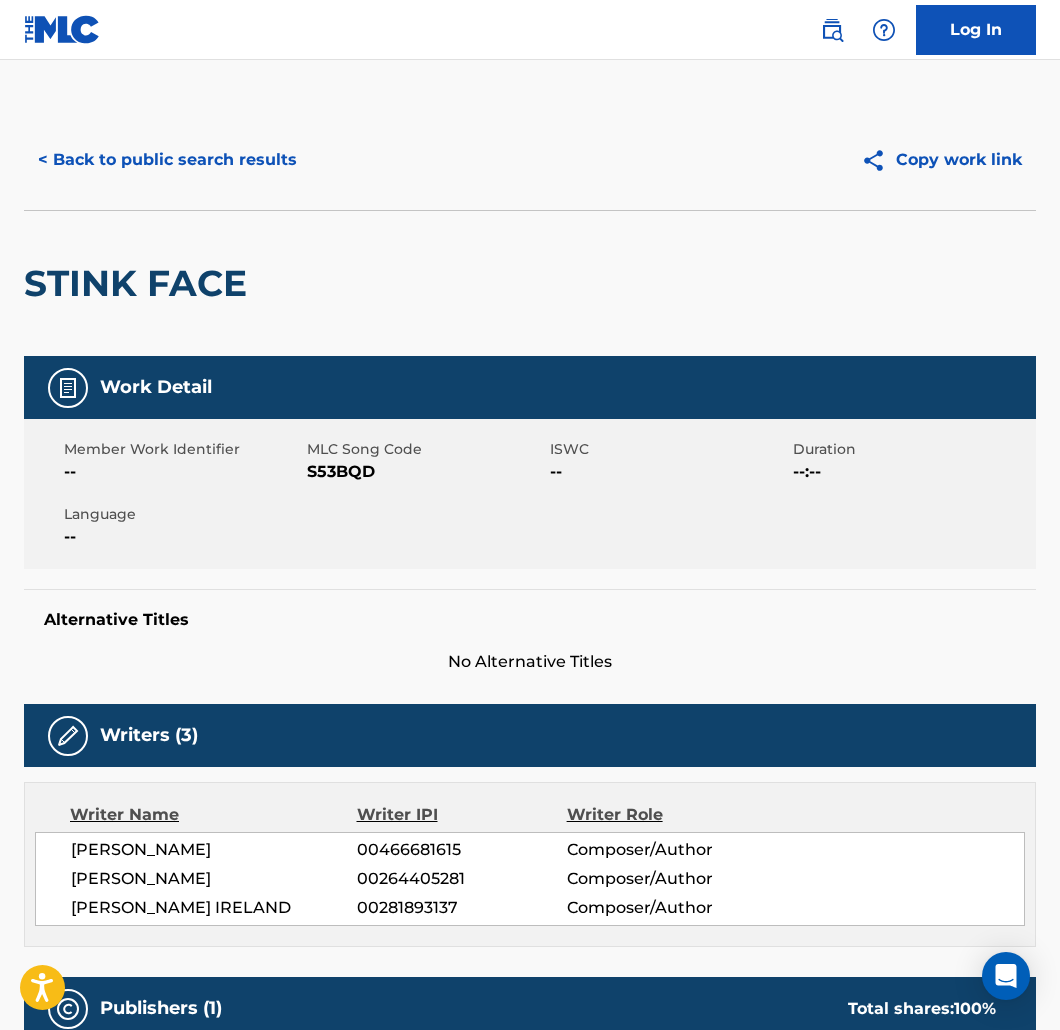 click on "< Back to public search results" at bounding box center (167, 160) 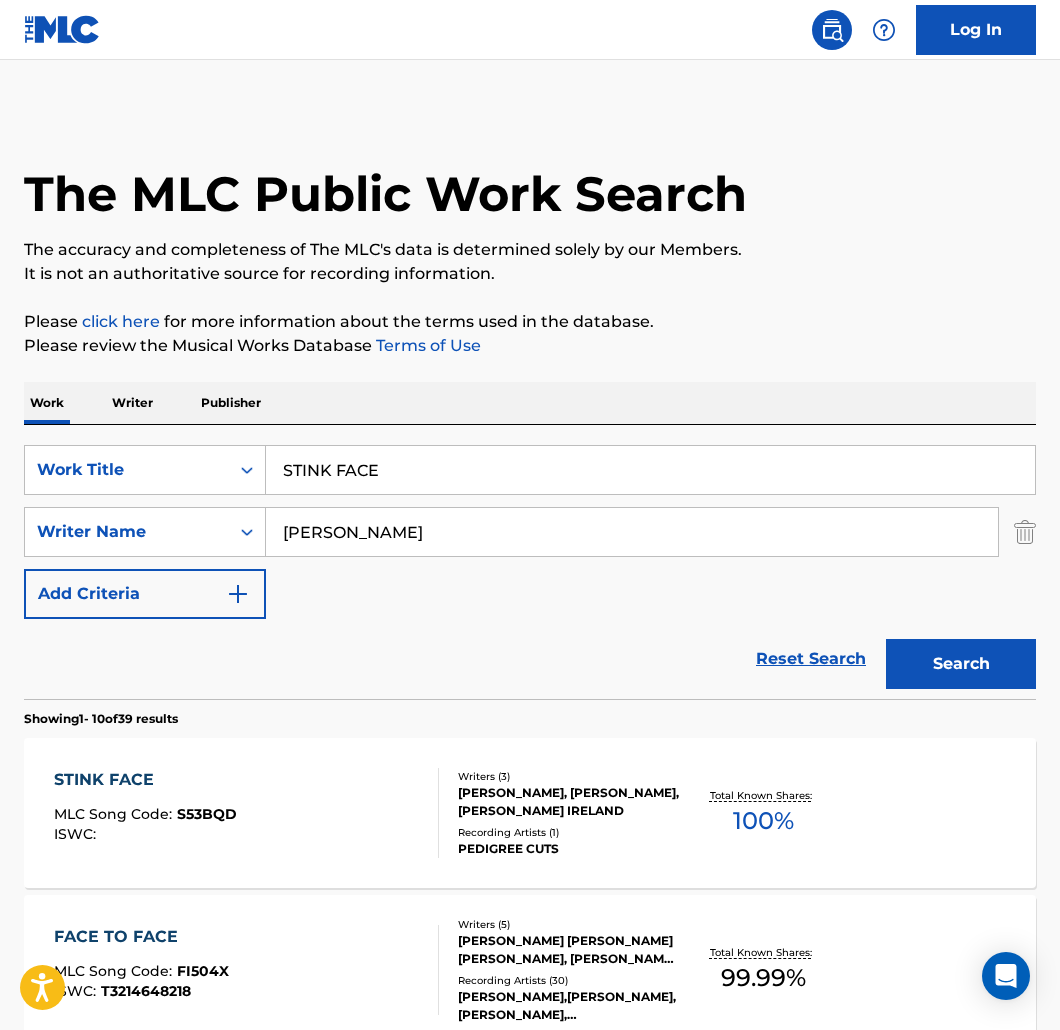 scroll, scrollTop: 95, scrollLeft: 0, axis: vertical 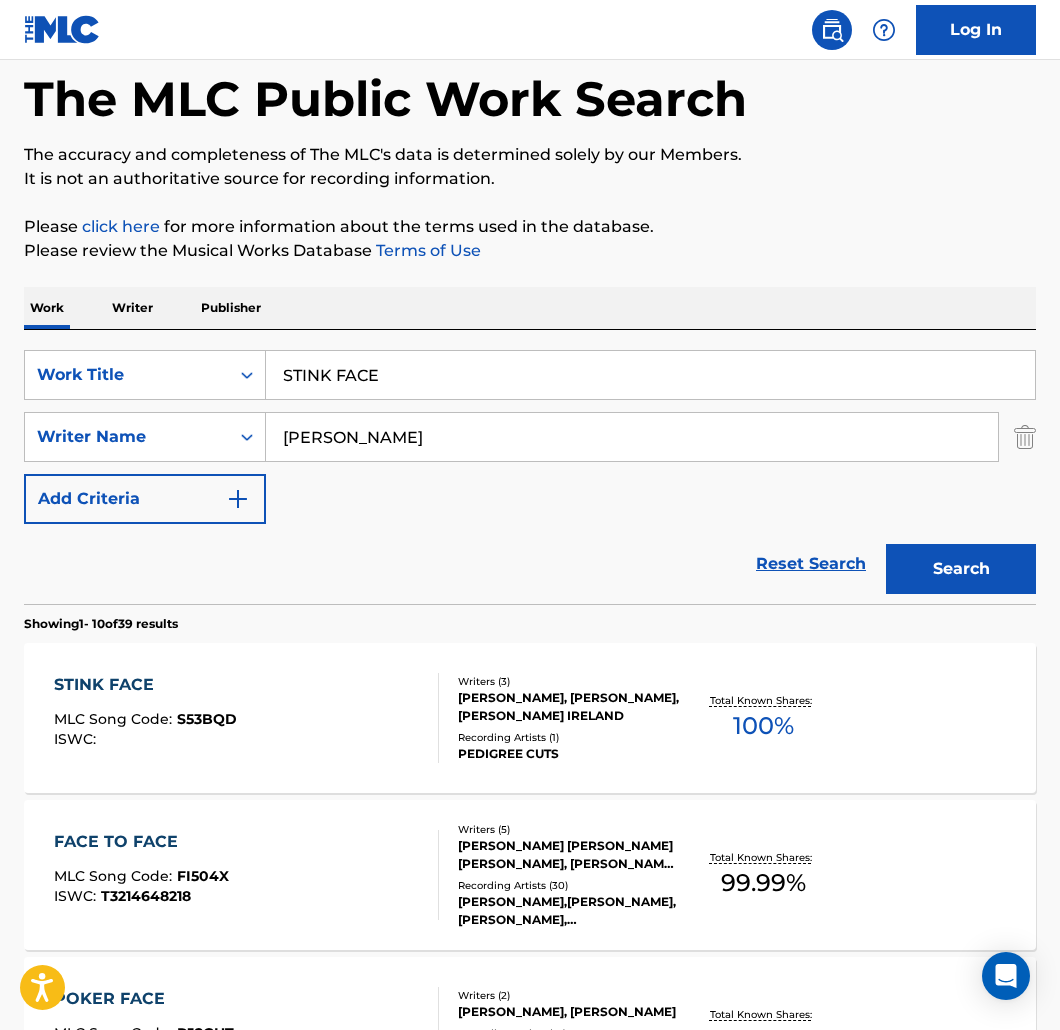 drag, startPoint x: 425, startPoint y: 381, endPoint x: -372, endPoint y: 244, distance: 808.6891 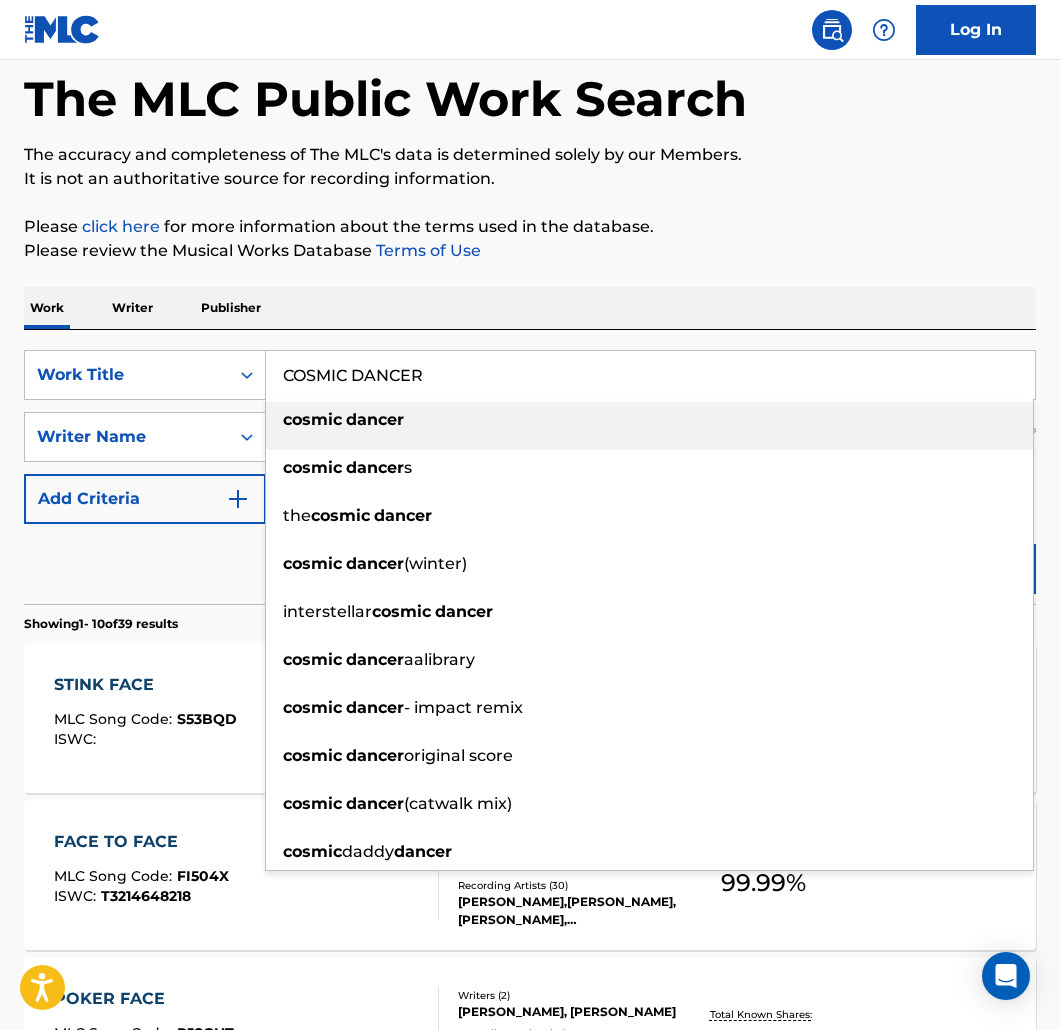 type on "COSMIC DANCER" 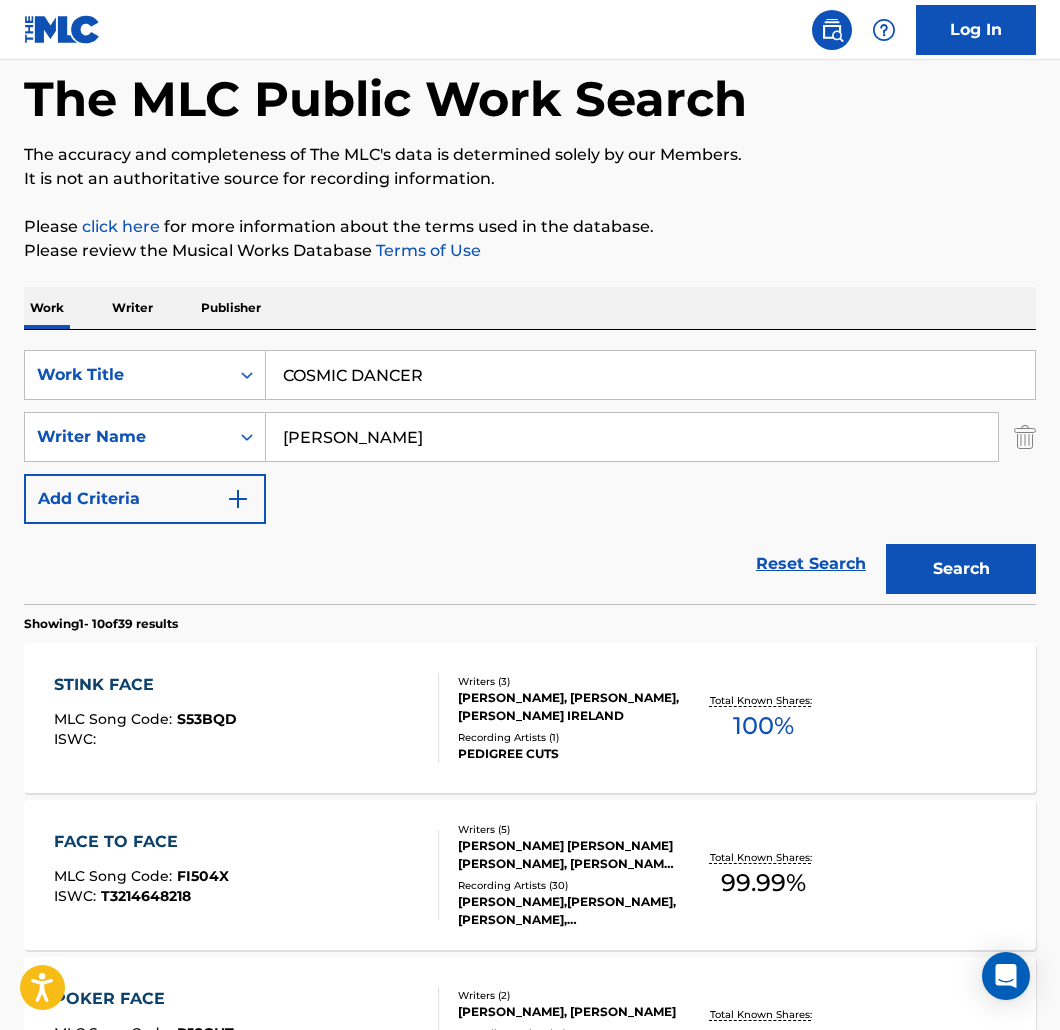 drag, startPoint x: 377, startPoint y: 436, endPoint x: -371, endPoint y: 370, distance: 750.9061 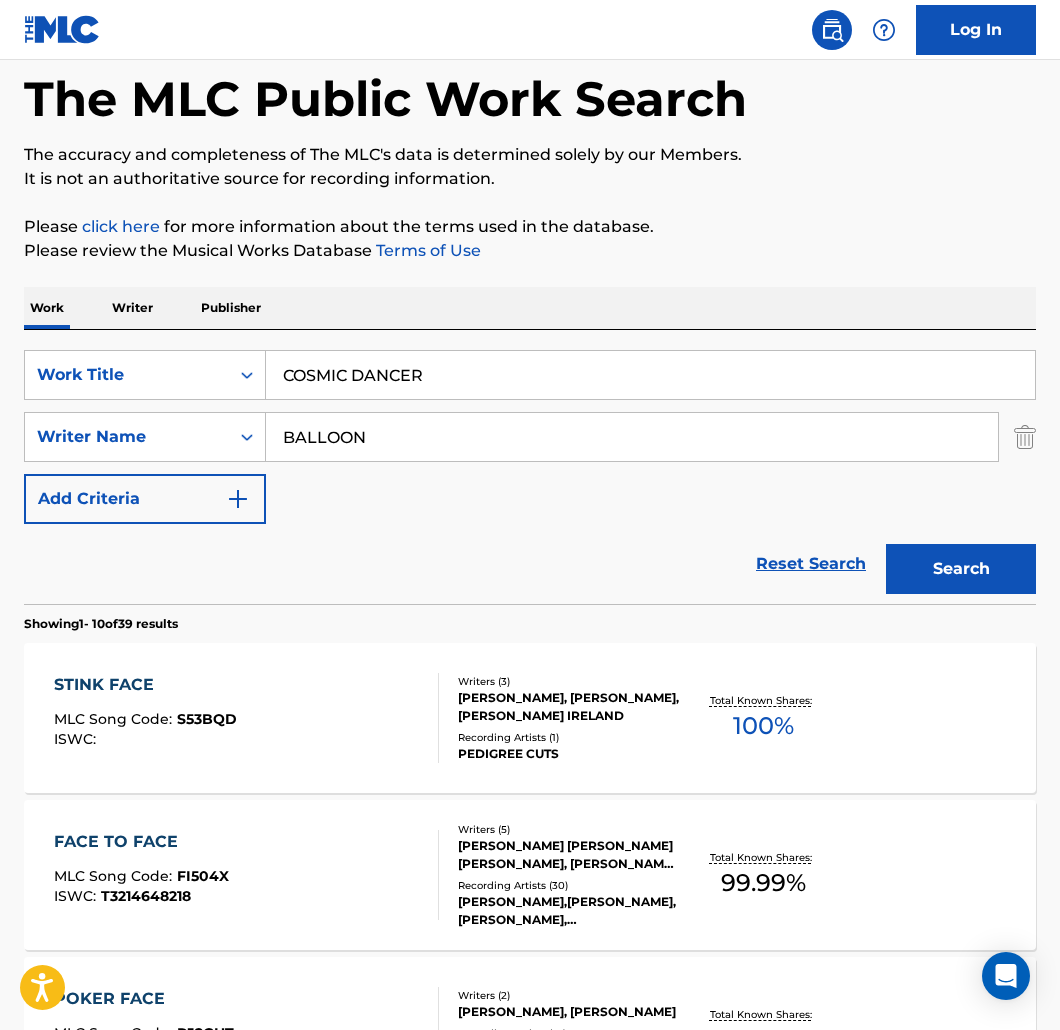 type on "BALLOON" 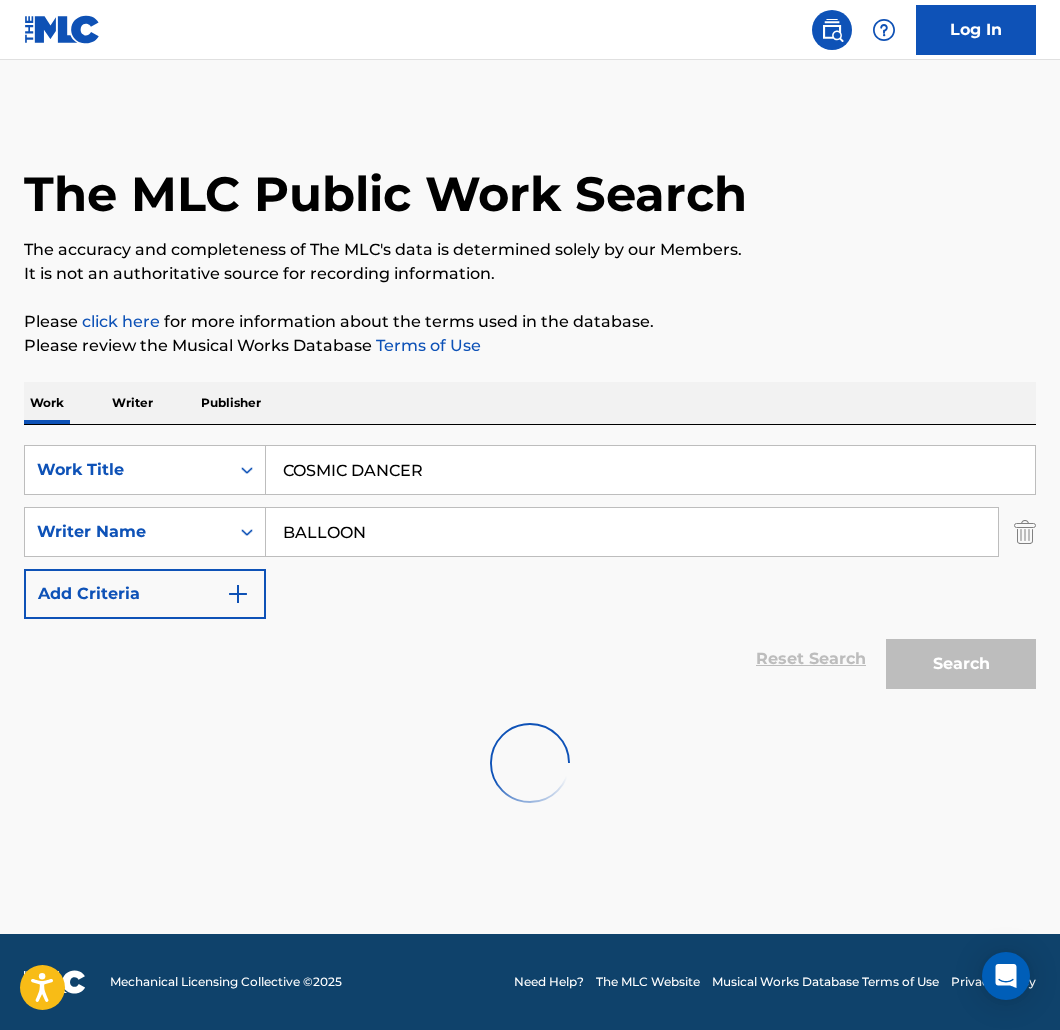 scroll, scrollTop: 0, scrollLeft: 0, axis: both 